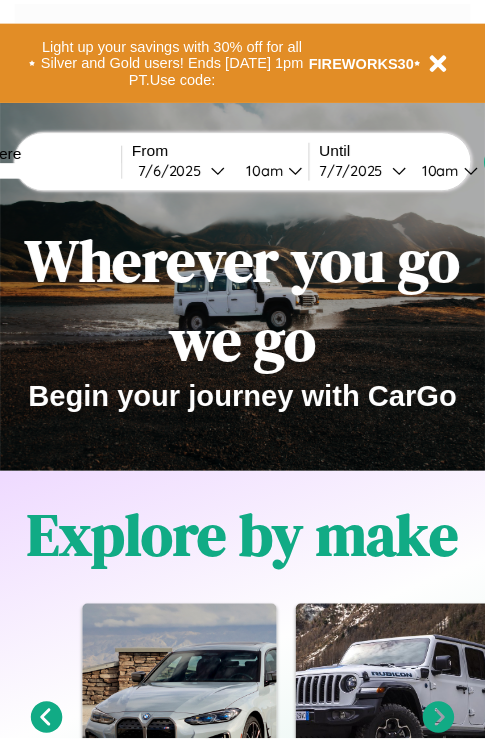 scroll, scrollTop: 0, scrollLeft: 0, axis: both 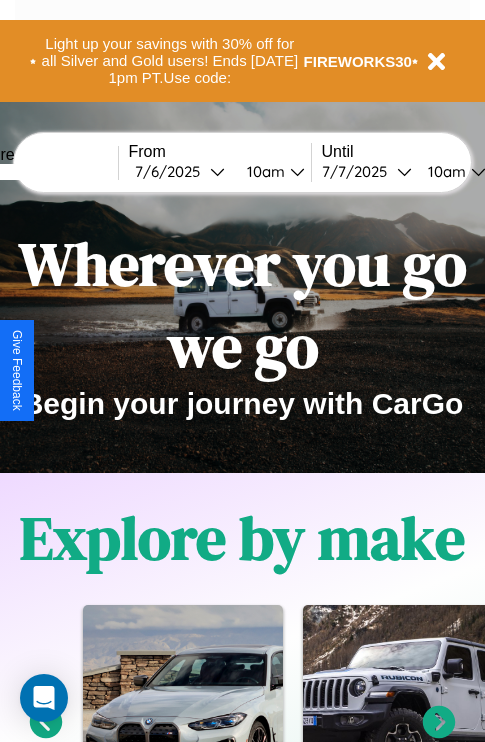 click at bounding box center (43, 172) 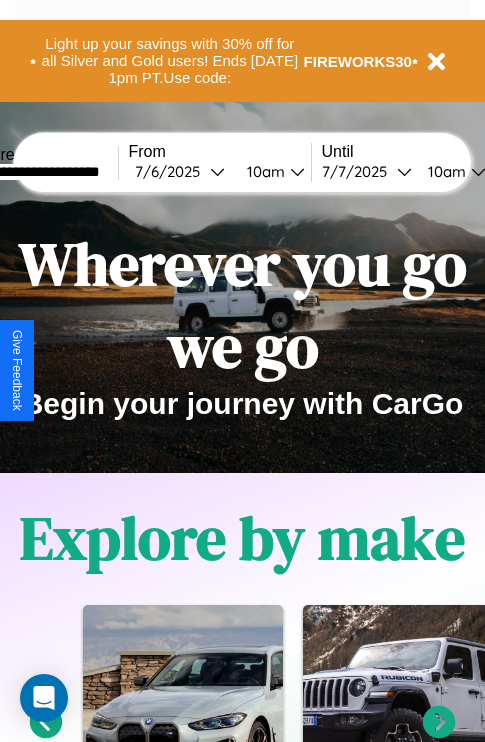 type on "**********" 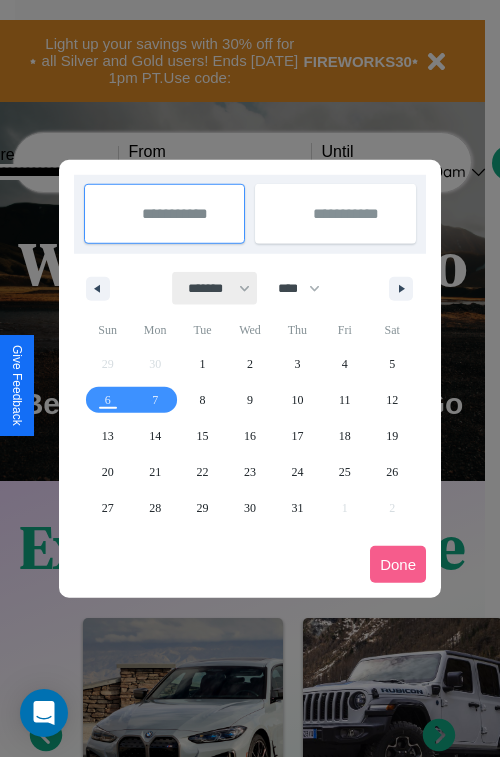 click on "******* ******** ***** ***** *** **** **** ****** ********* ******* ******** ********" at bounding box center [215, 288] 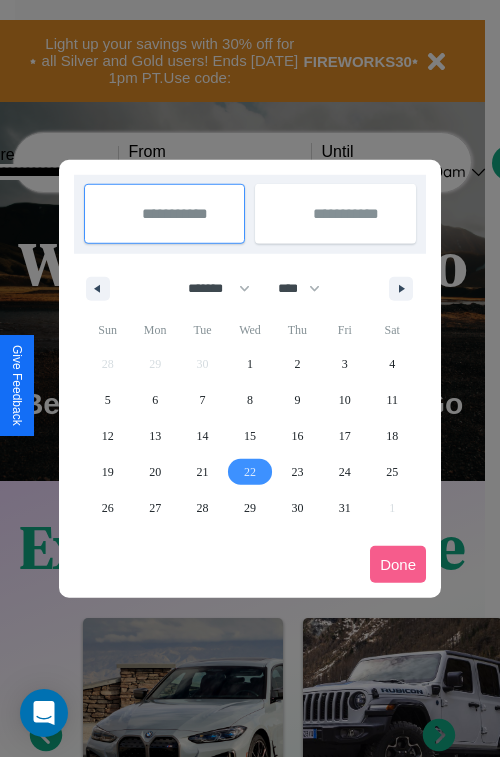 click on "22" at bounding box center (250, 472) 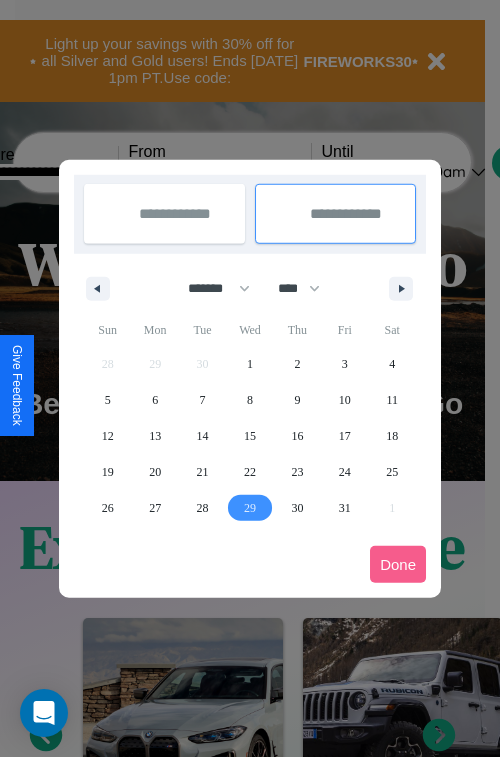 click on "29" at bounding box center [250, 508] 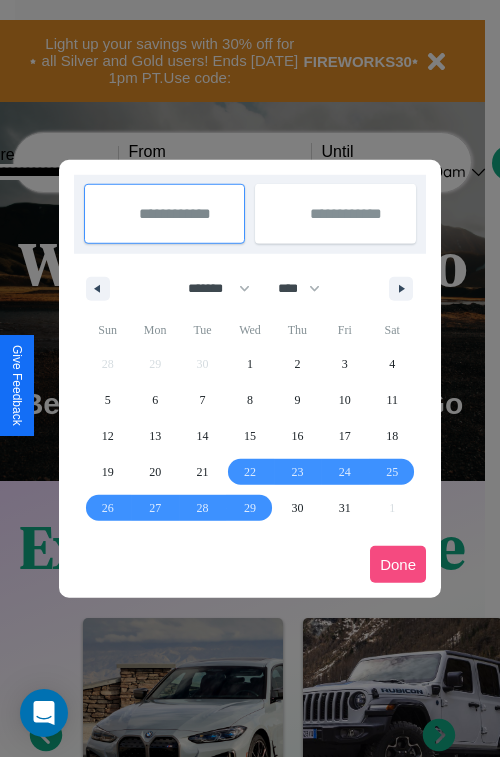 click on "Done" at bounding box center [398, 564] 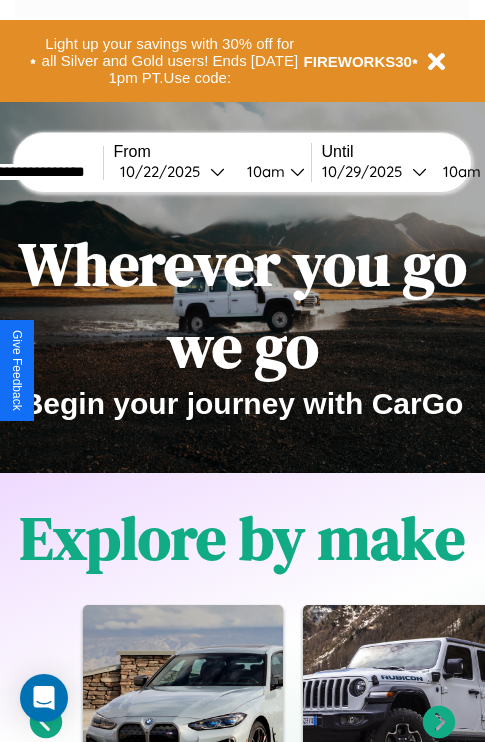 scroll, scrollTop: 0, scrollLeft: 83, axis: horizontal 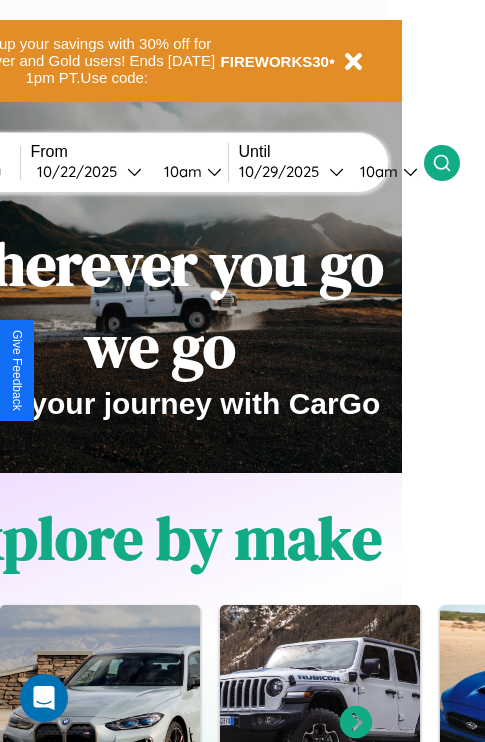 click 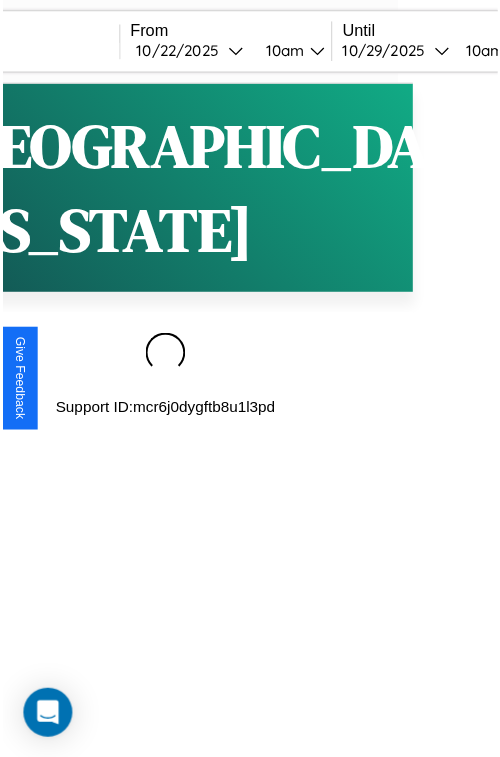 scroll, scrollTop: 0, scrollLeft: 0, axis: both 